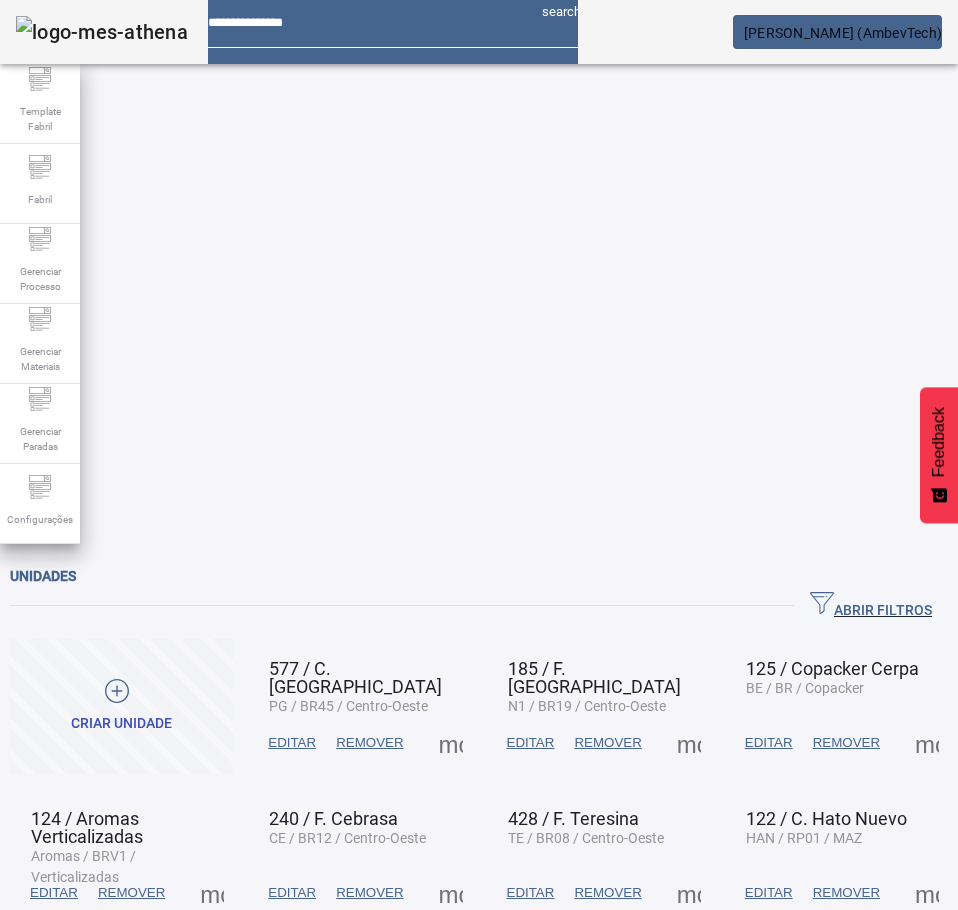 scroll, scrollTop: 0, scrollLeft: 0, axis: both 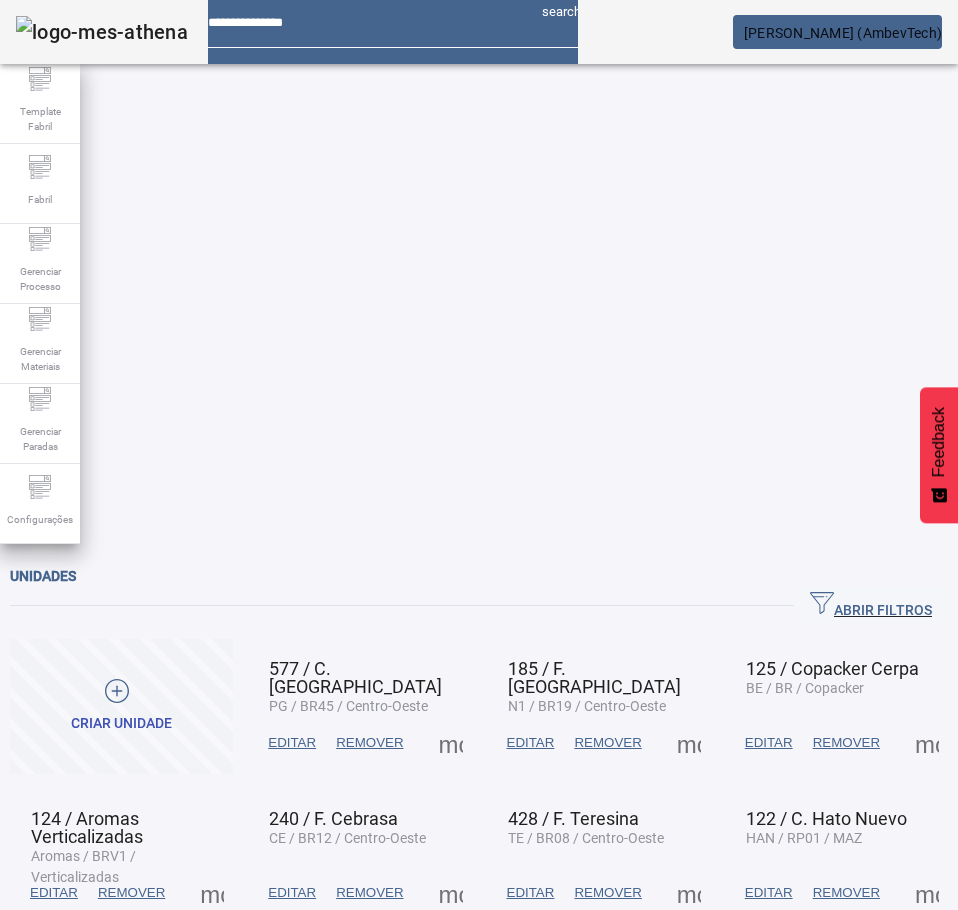 drag, startPoint x: 813, startPoint y: 113, endPoint x: 657, endPoint y: 129, distance: 156.81836 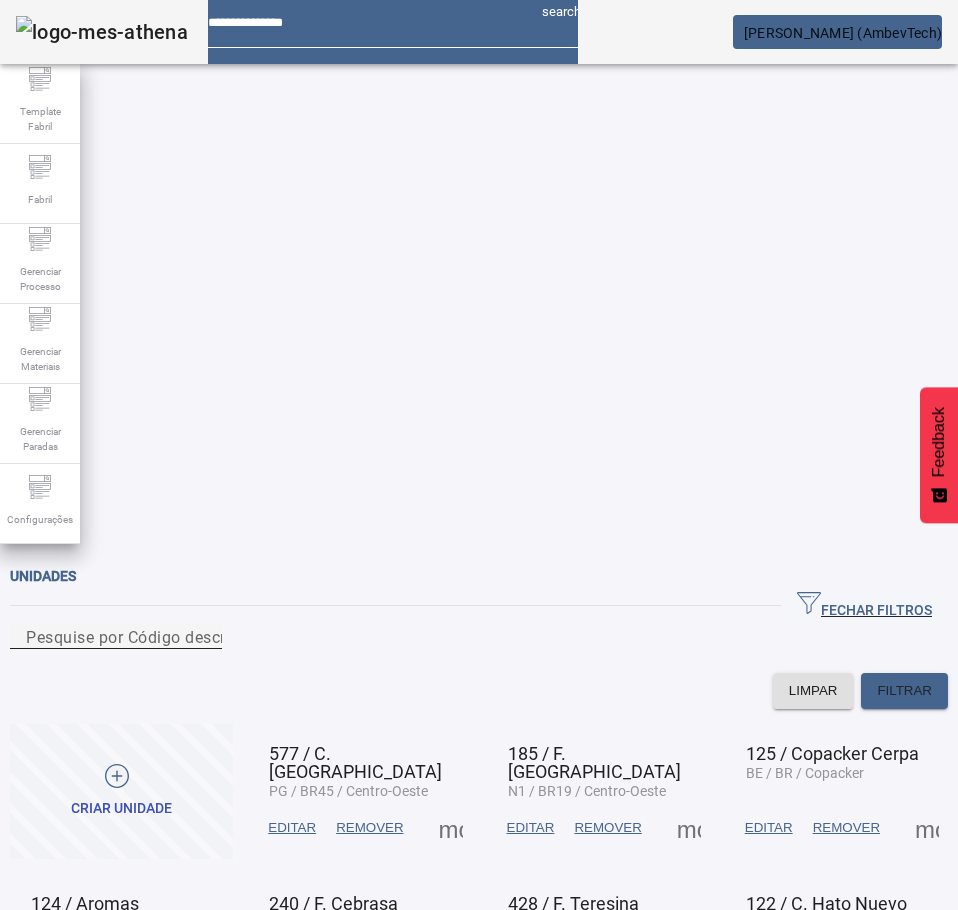 click on "Pesquise por Código descrição ou sigla" 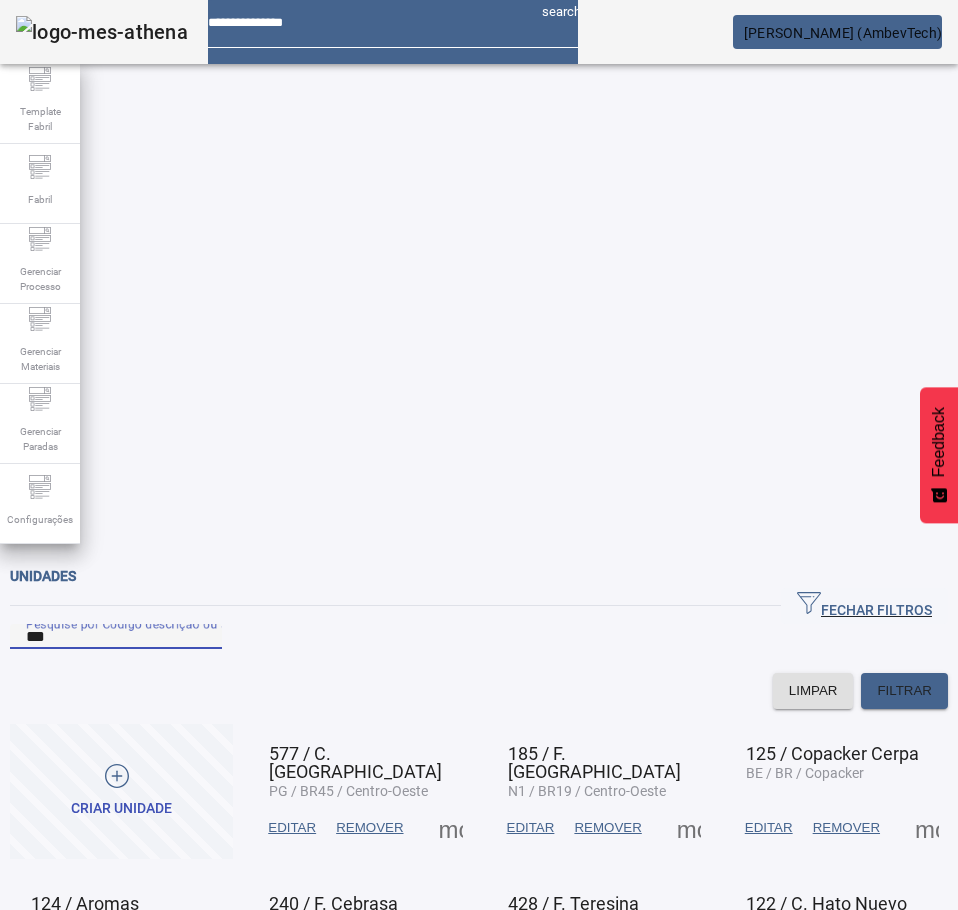 type on "***" 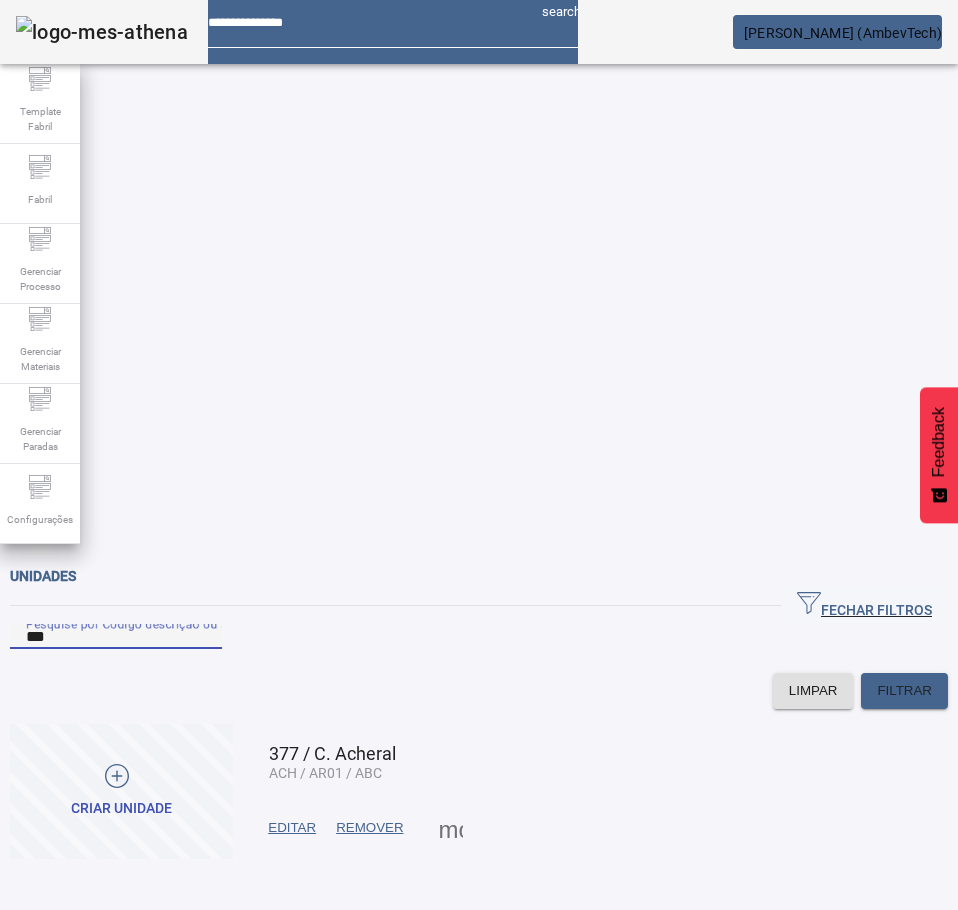 click at bounding box center [451, 828] 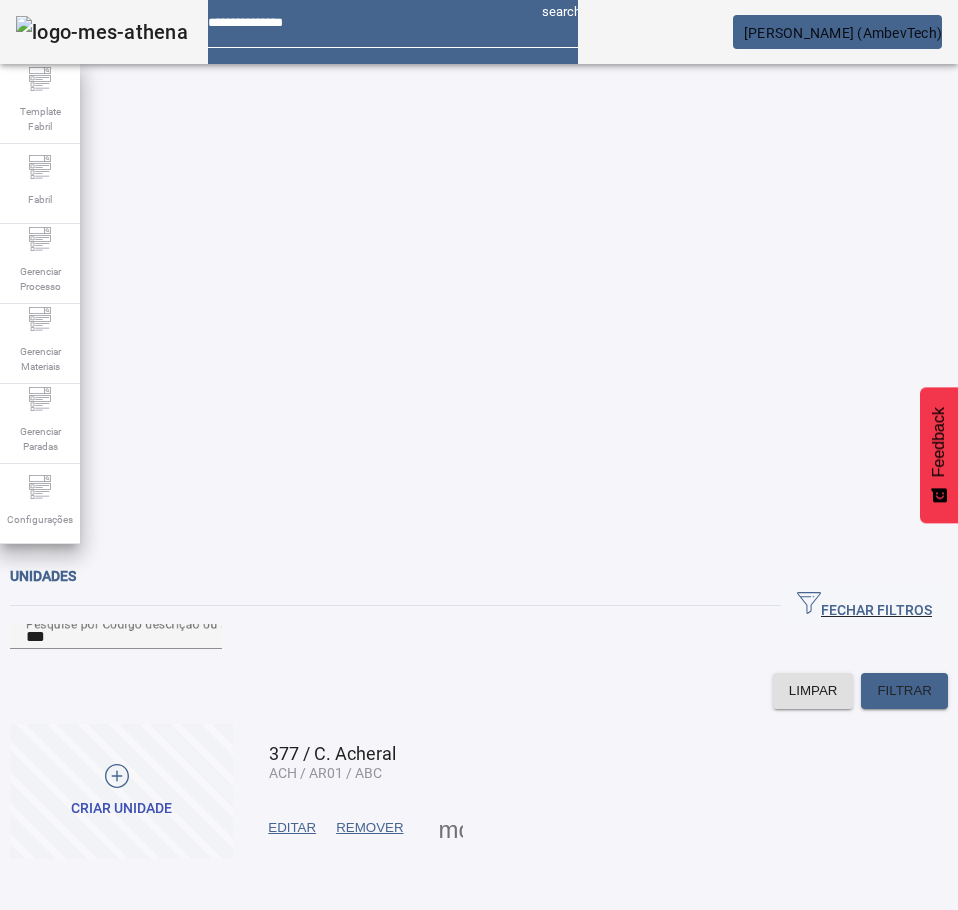 click on "ÁREAS" at bounding box center (43, 942) 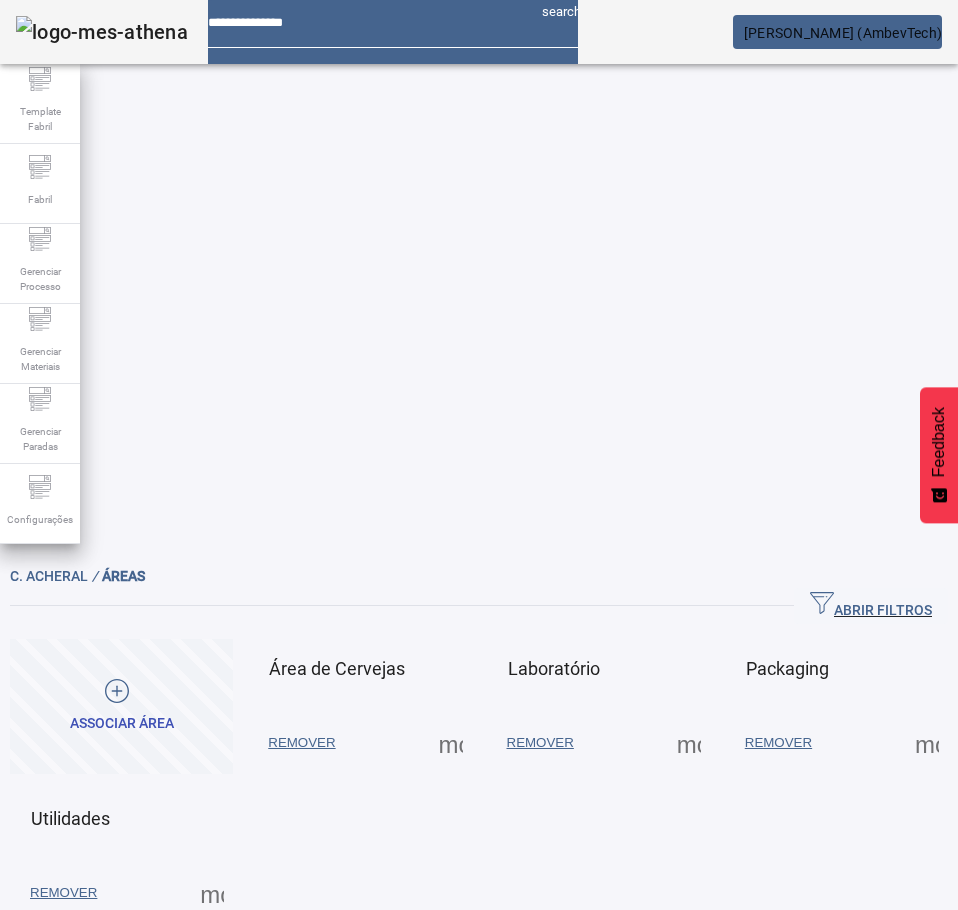 click at bounding box center (451, 743) 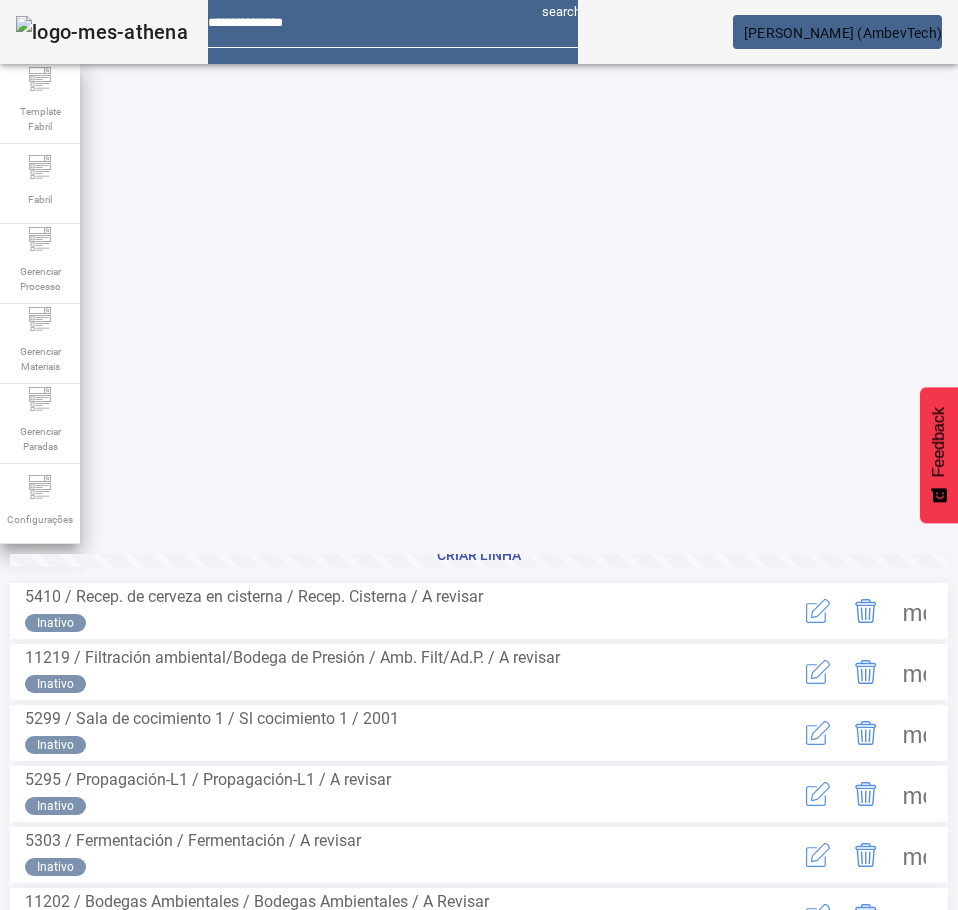 scroll, scrollTop: 240, scrollLeft: 0, axis: vertical 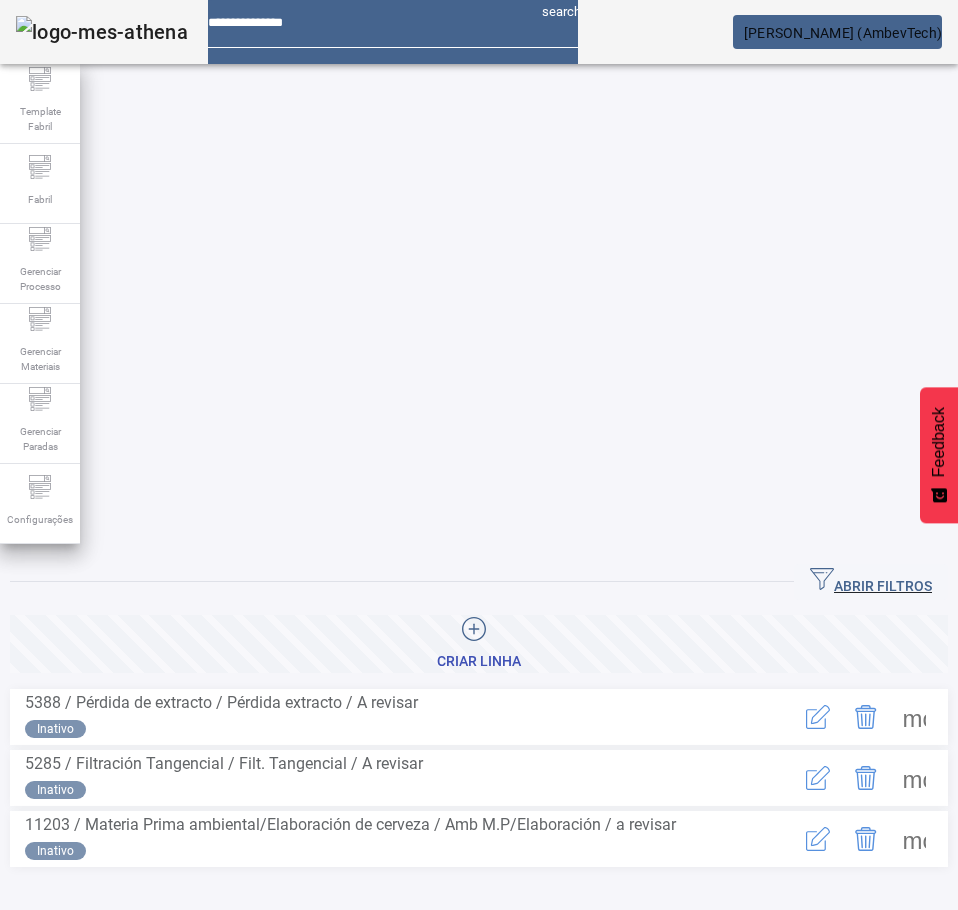 click on "1" 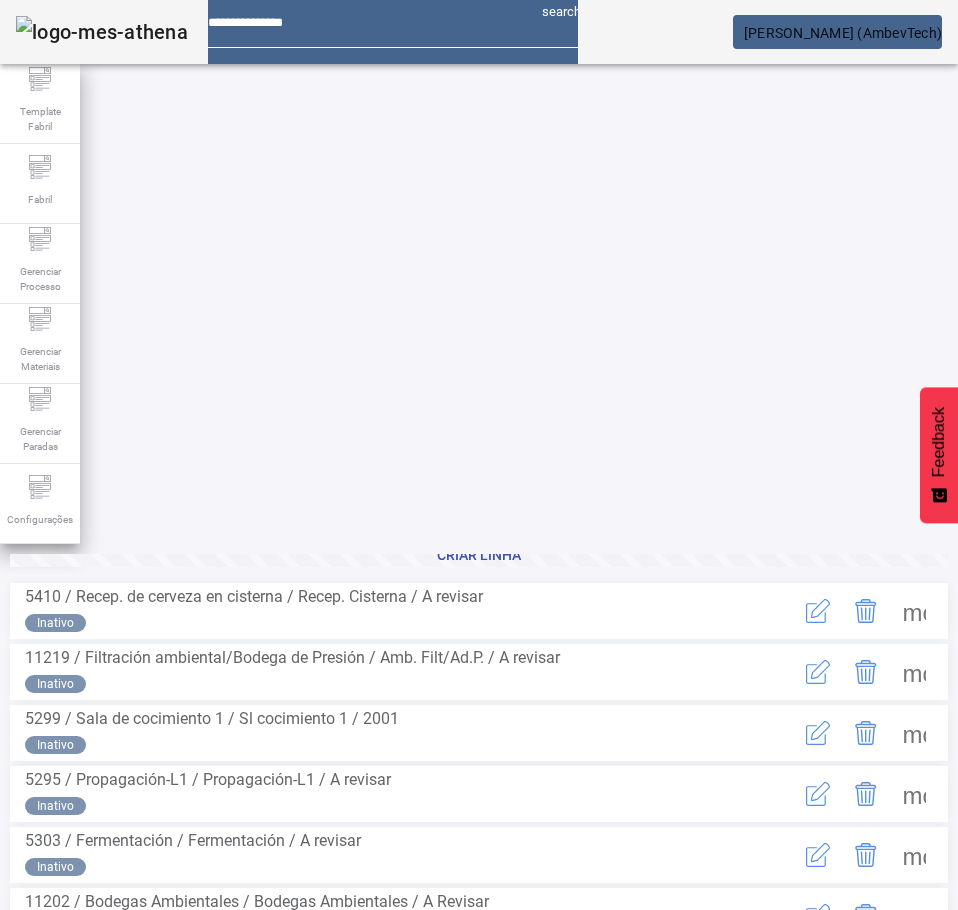 scroll, scrollTop: 264, scrollLeft: 0, axis: vertical 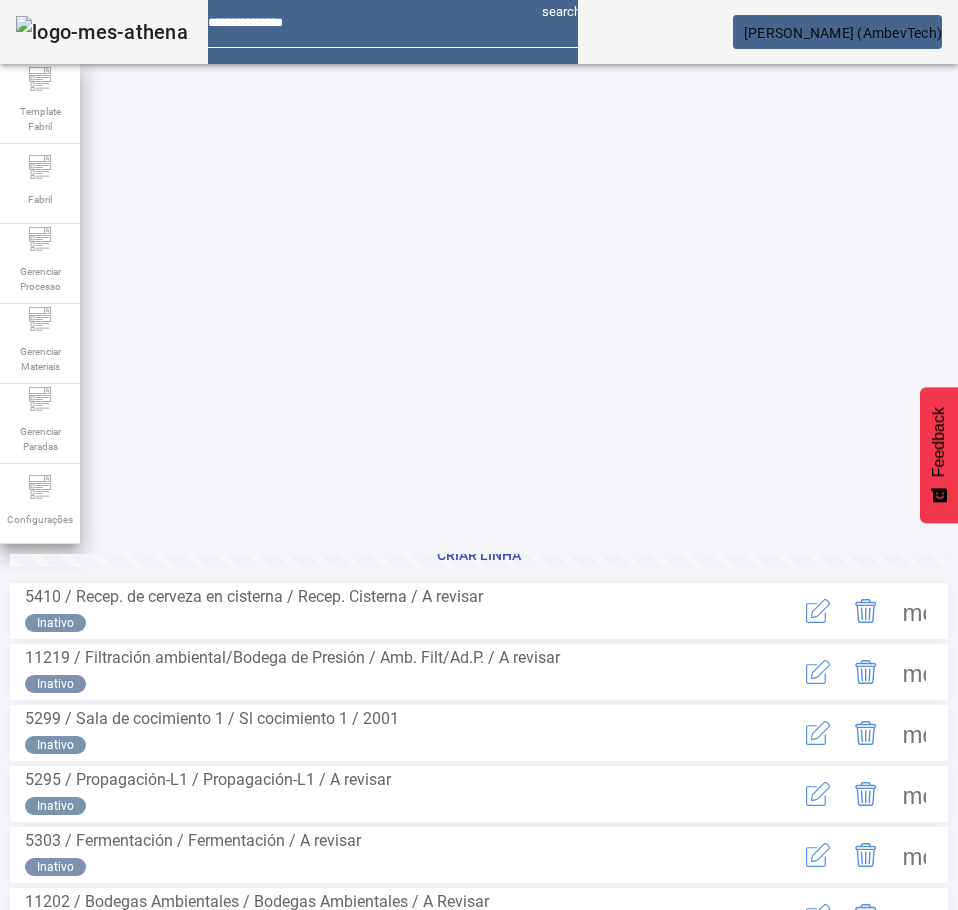click at bounding box center [914, 794] 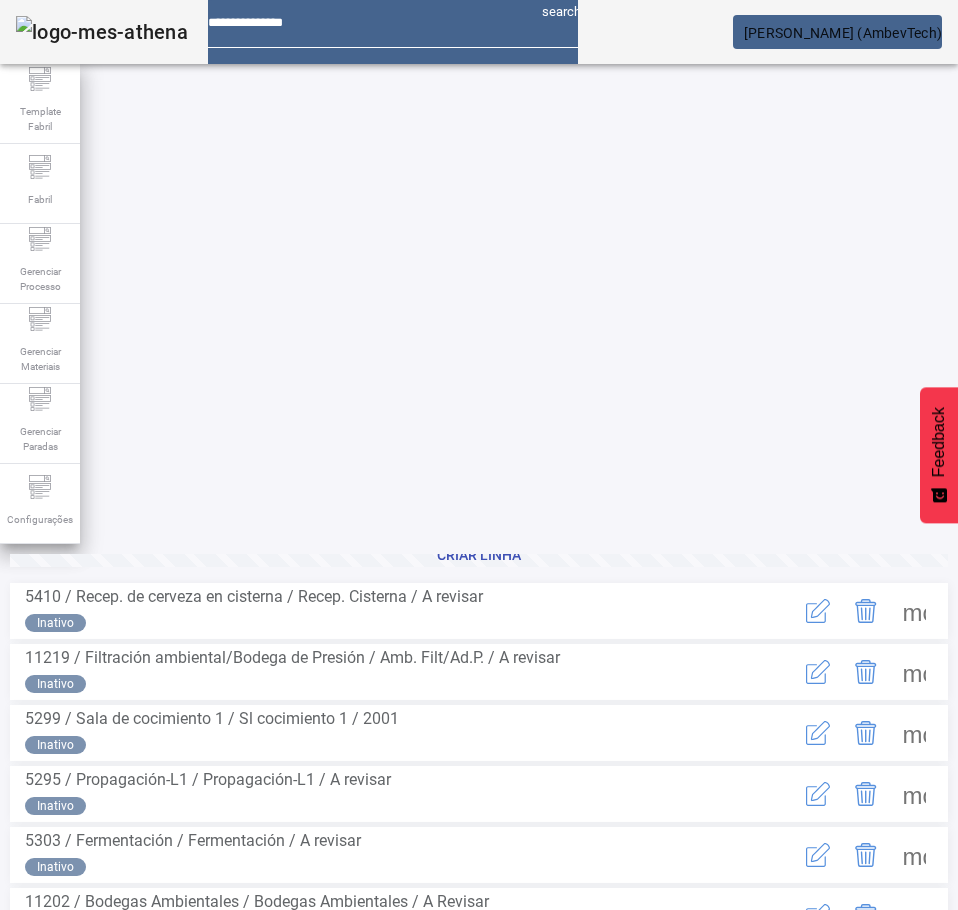 click on "EQUIPAMENTO" at bounding box center [140, 990] 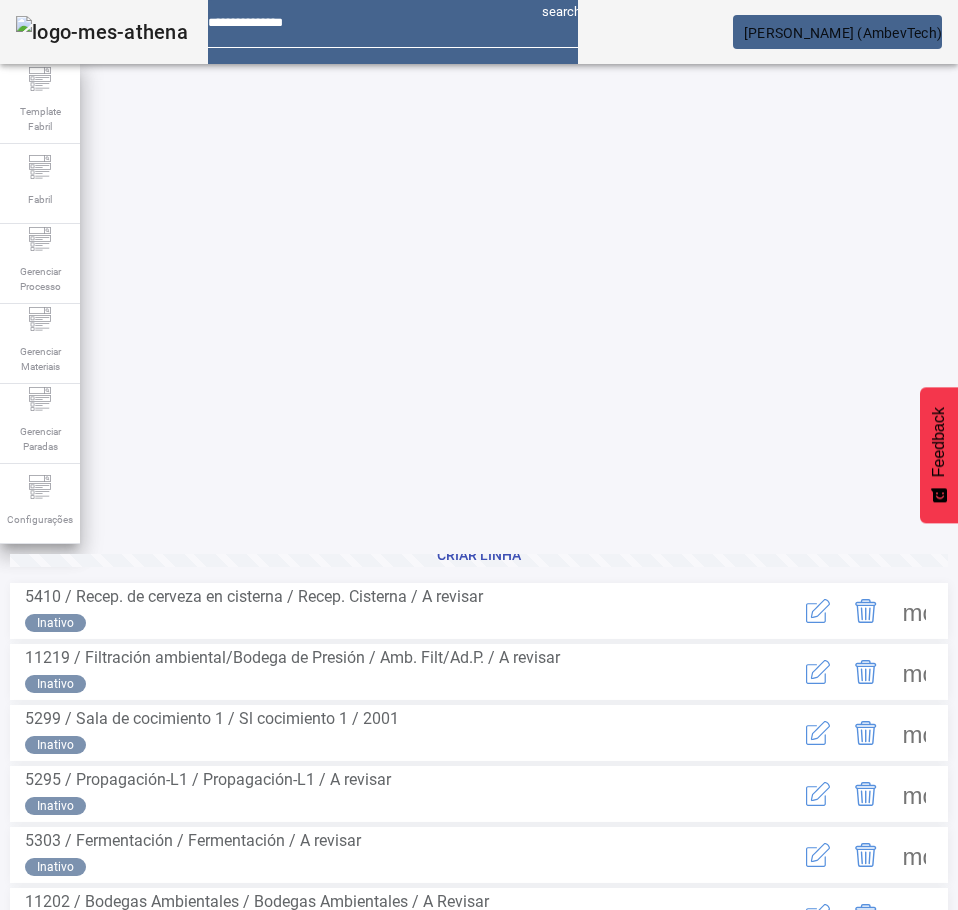 scroll, scrollTop: 0, scrollLeft: 0, axis: both 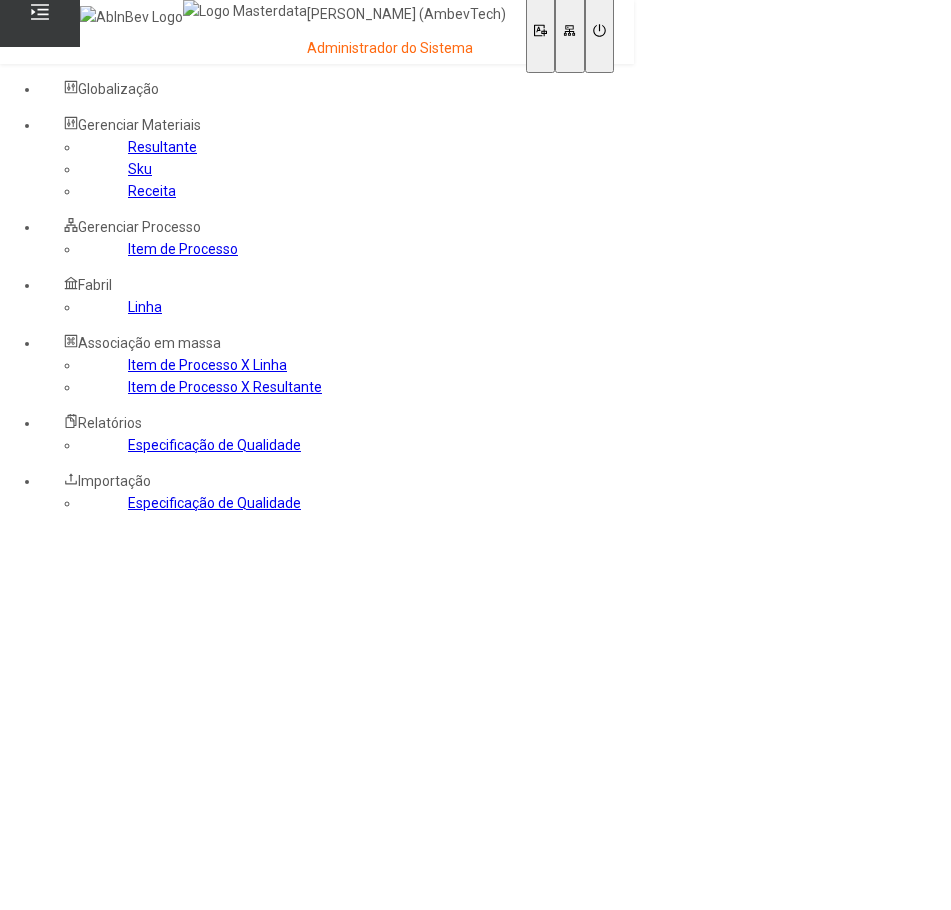 click on "Receita" 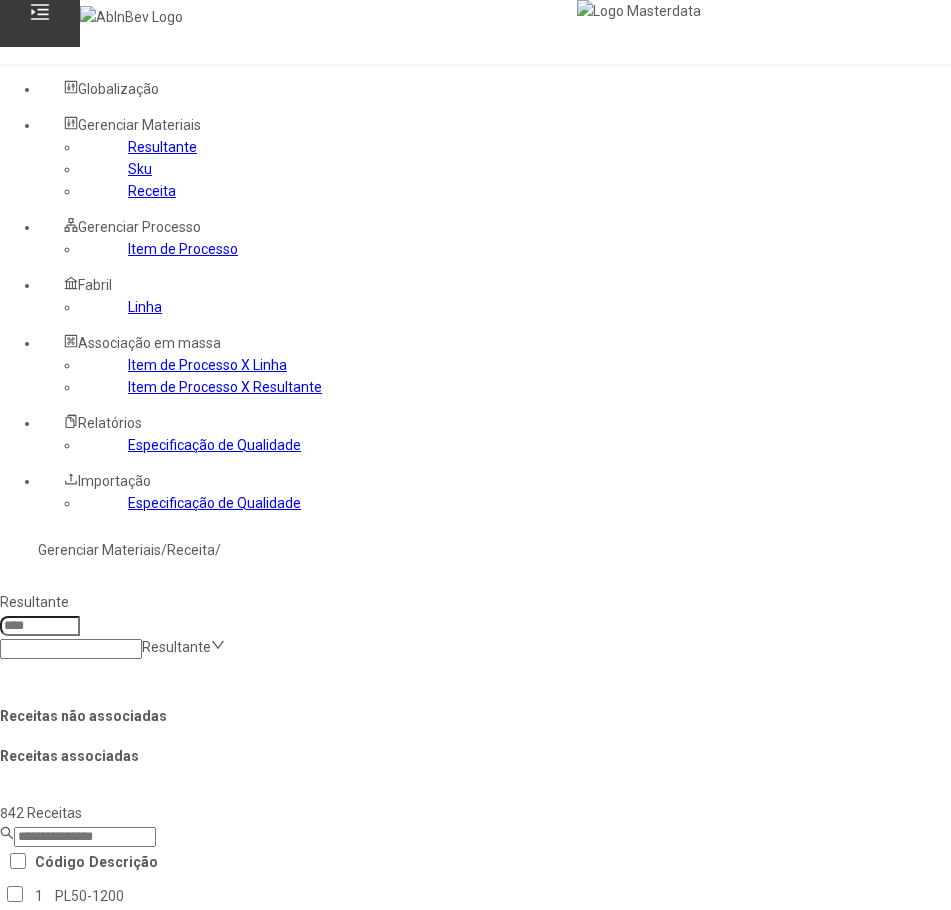 click on "Resultante" 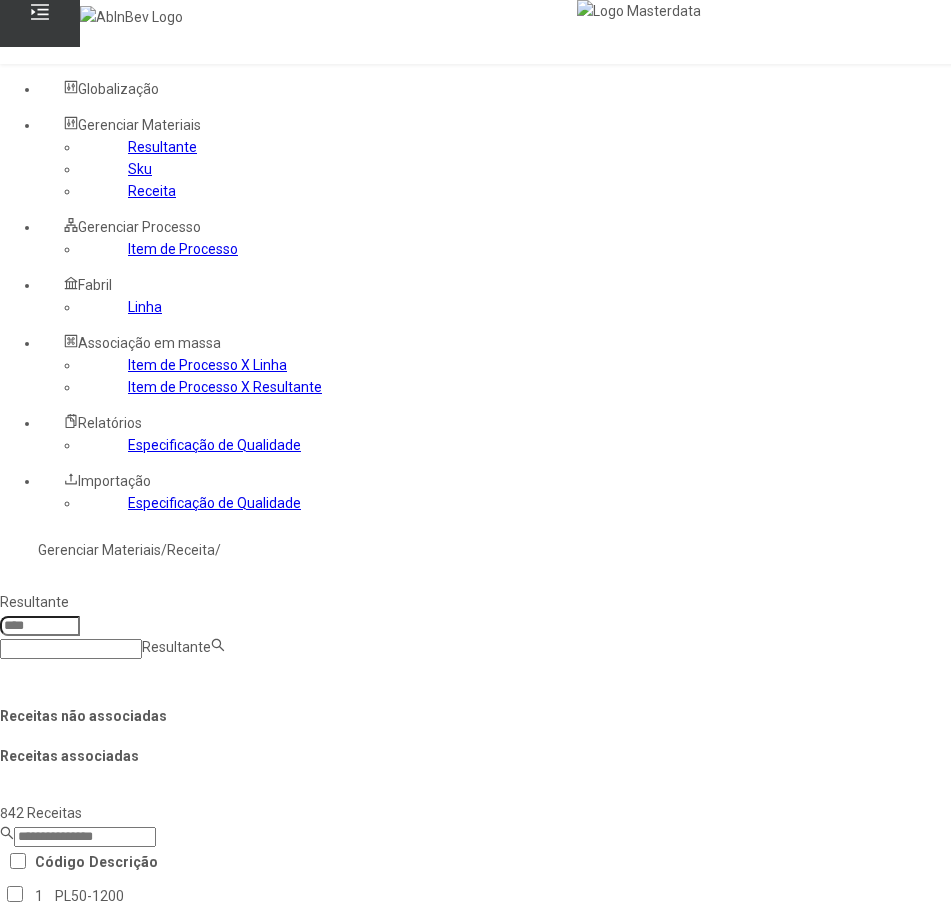paste on "**********" 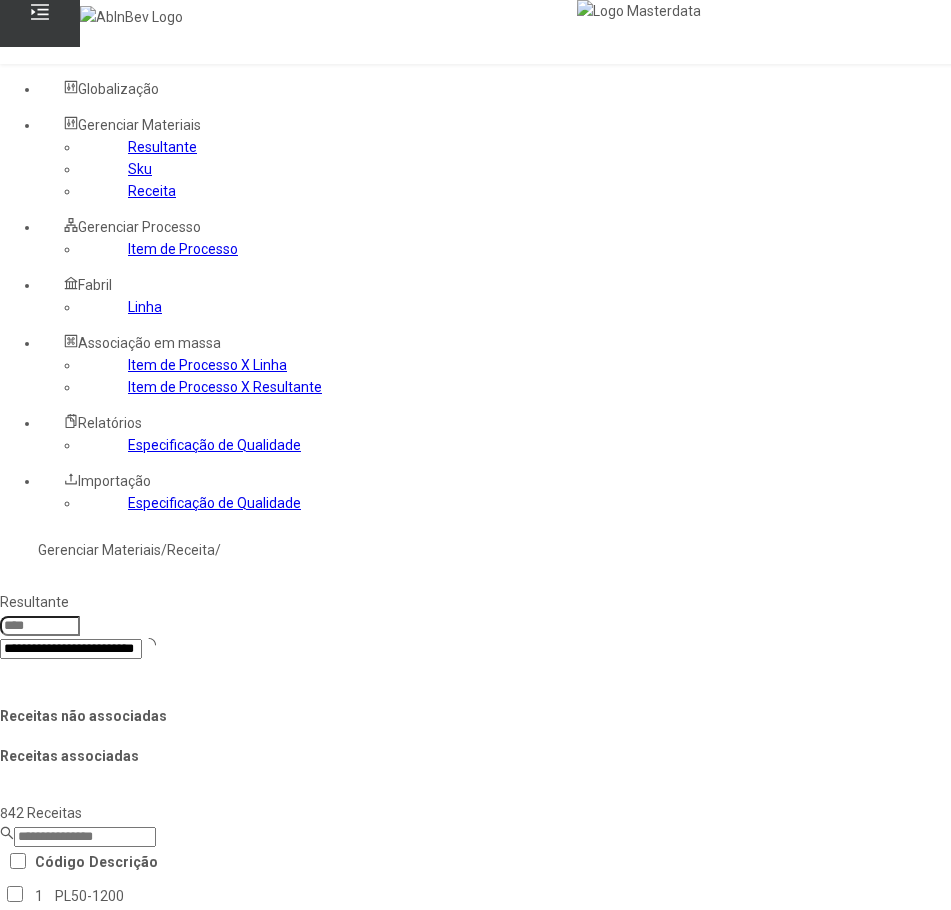 scroll, scrollTop: 0, scrollLeft: 68, axis: horizontal 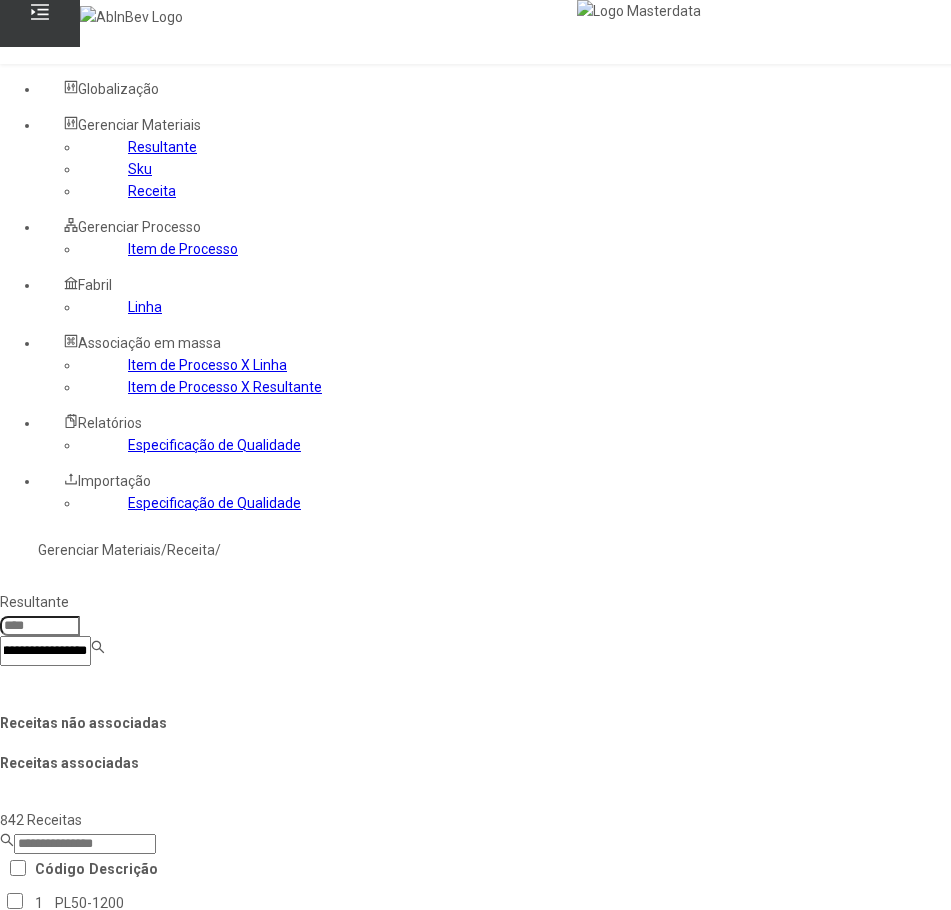 type on "**********" 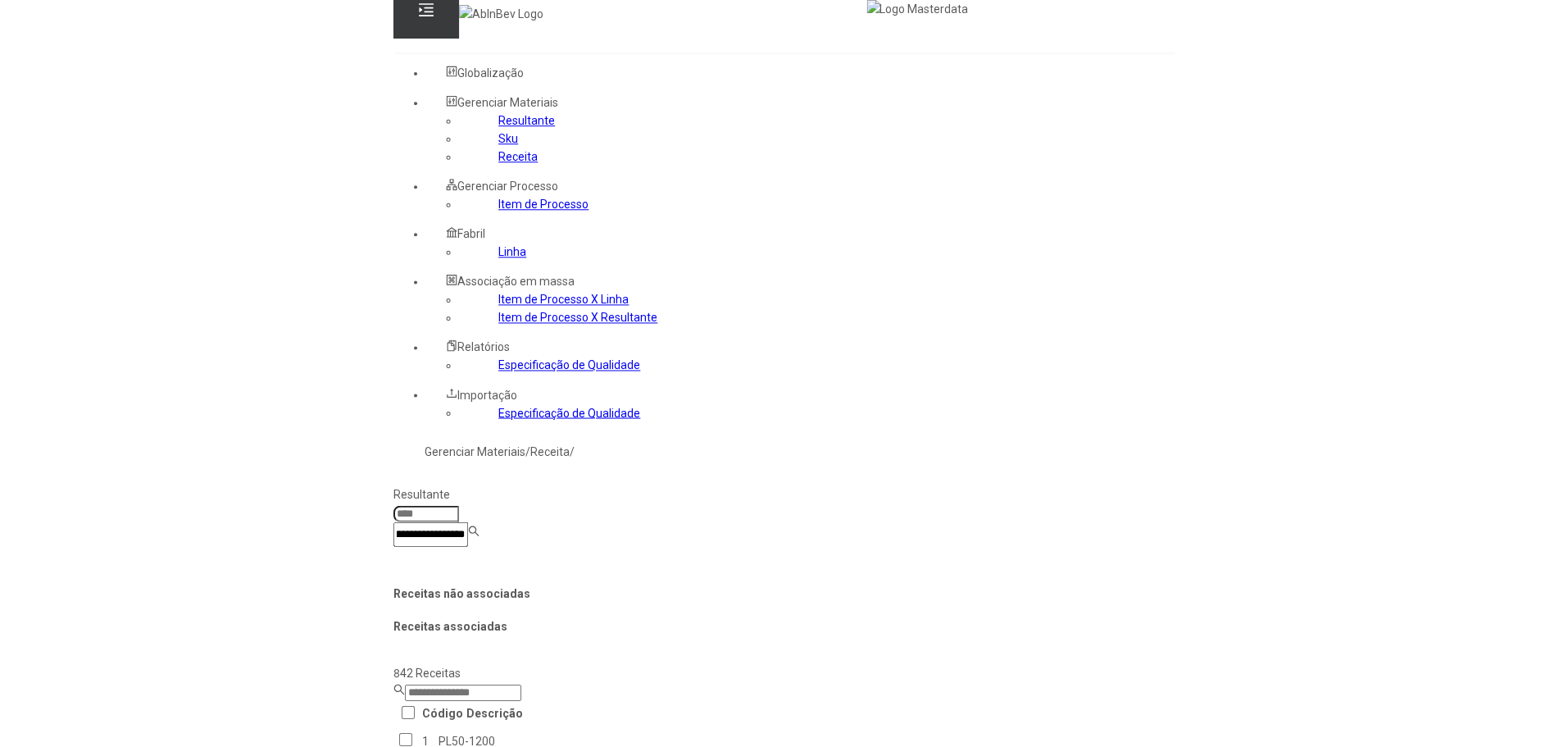 scroll, scrollTop: 0, scrollLeft: 0, axis: both 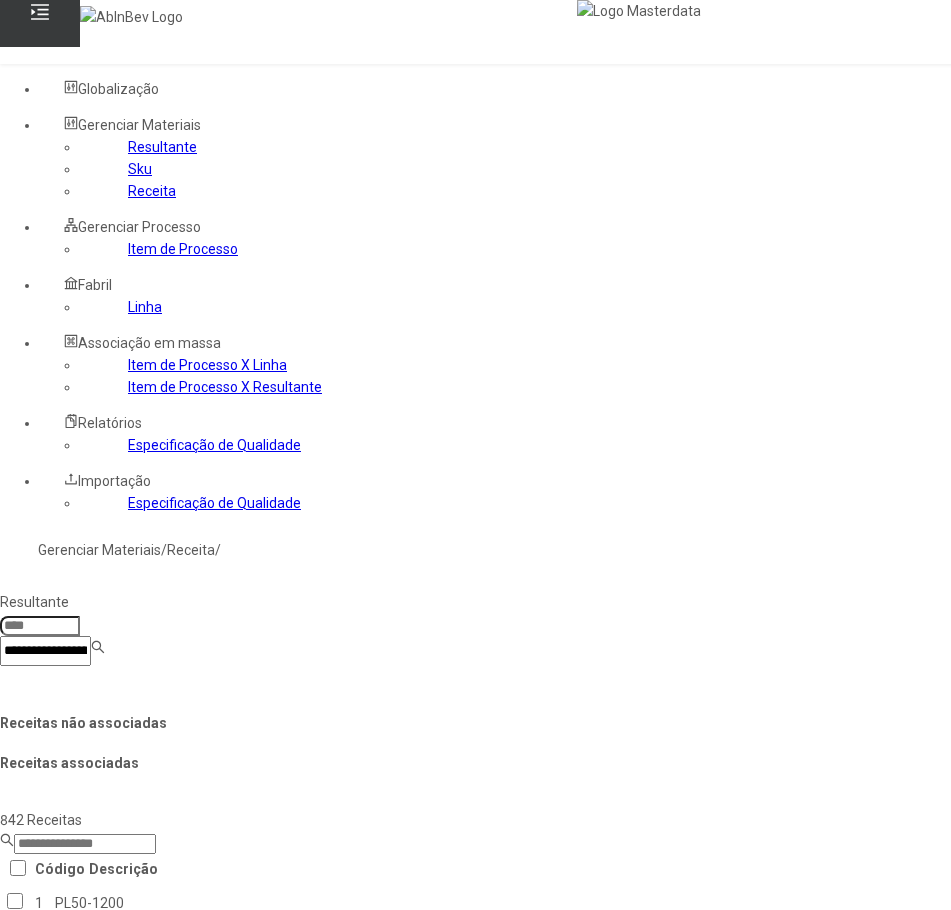 click on "Mosto Stella Artois 15,5°P" at bounding box center (64, 932) 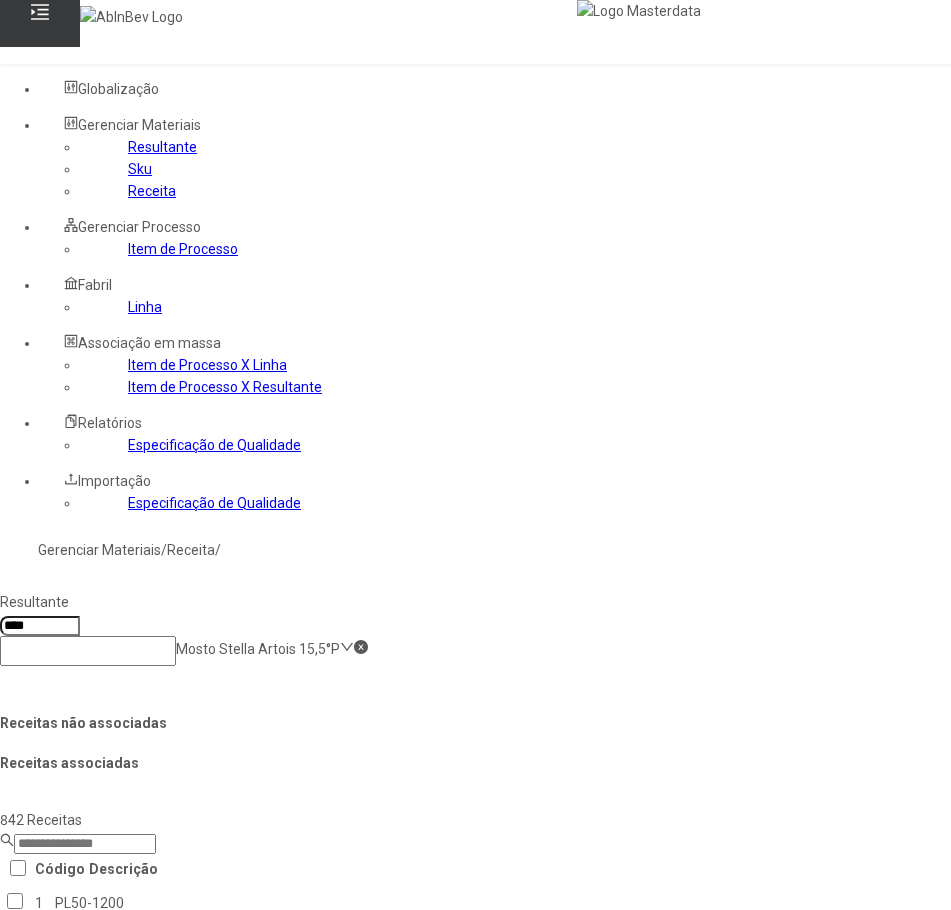 click 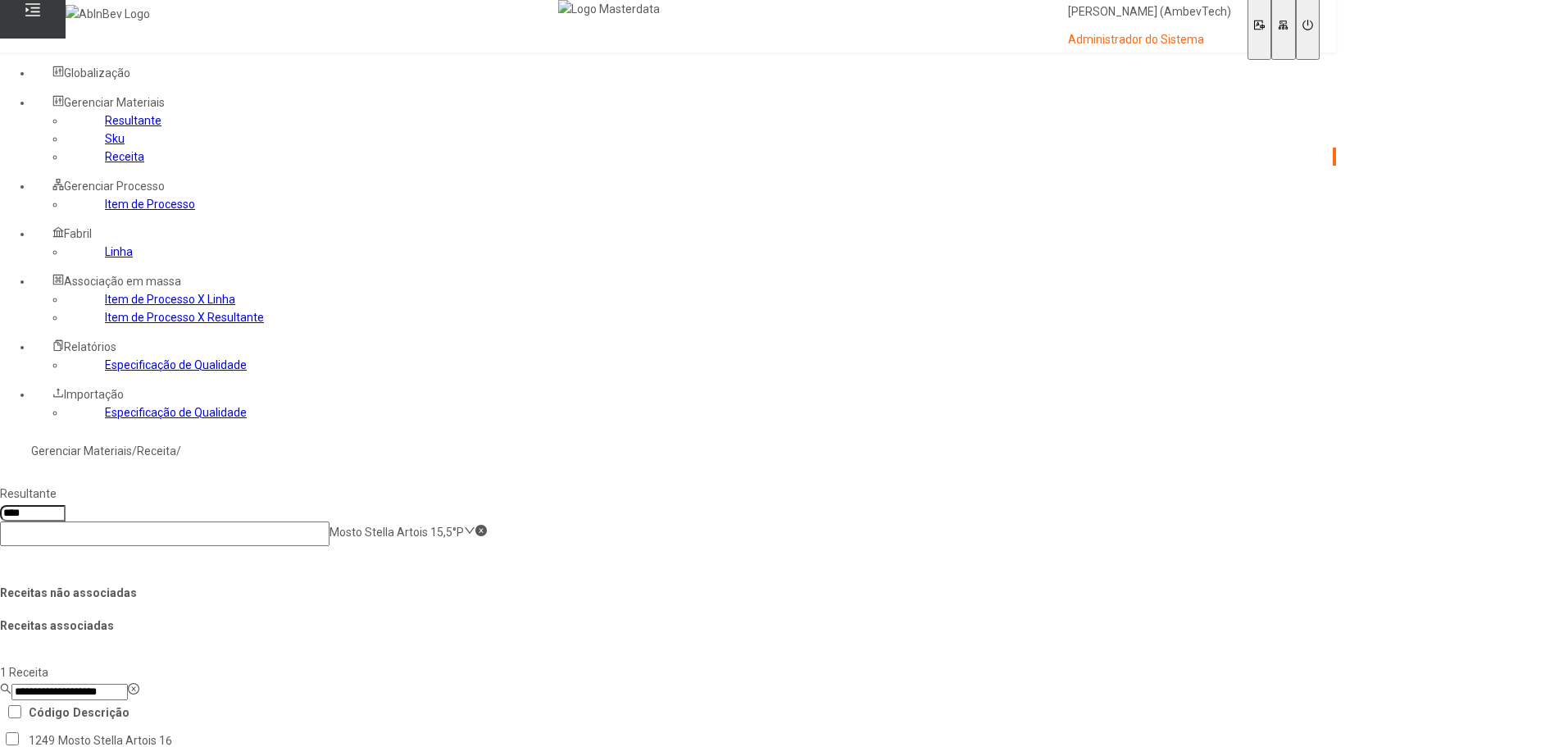 click at bounding box center [33, 12] 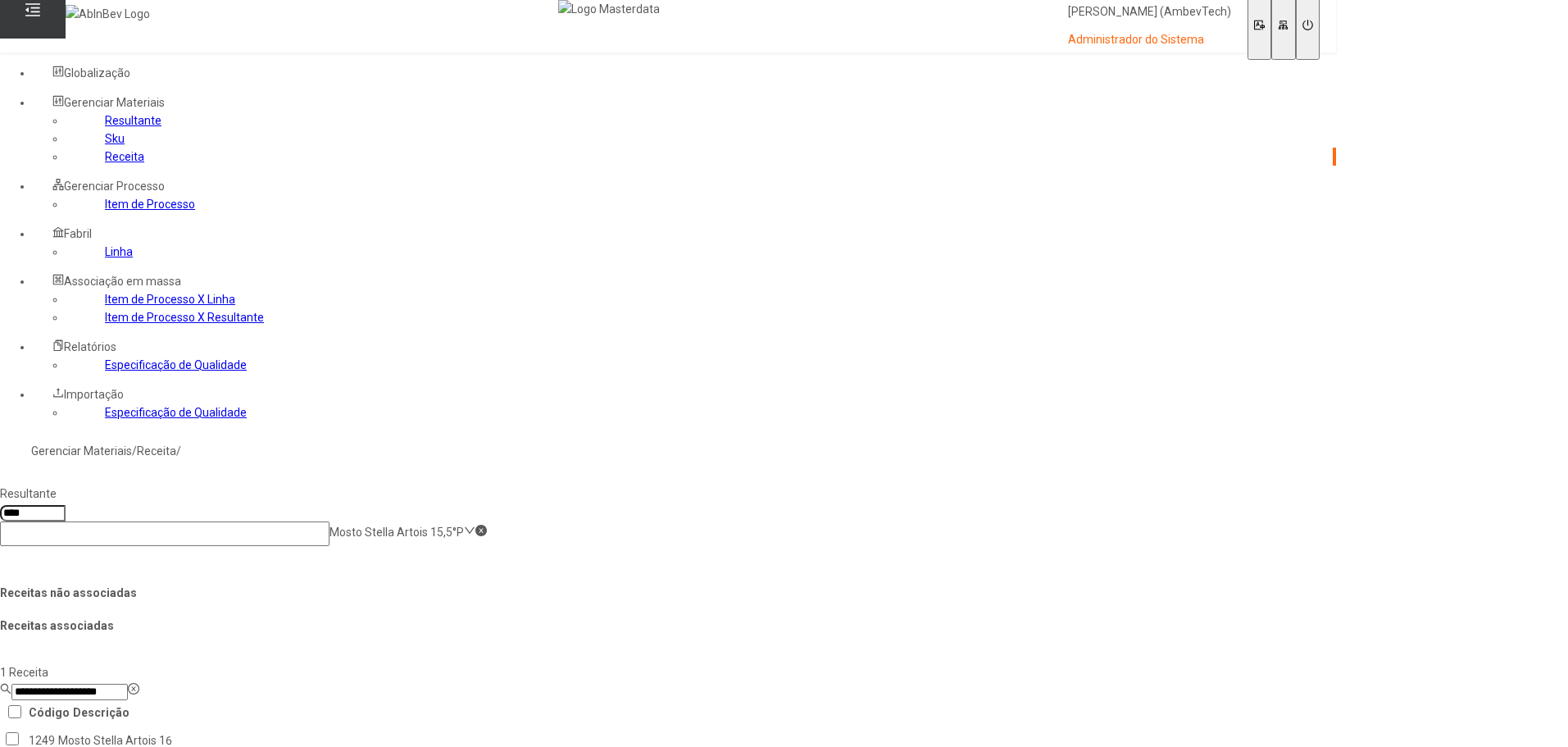 click 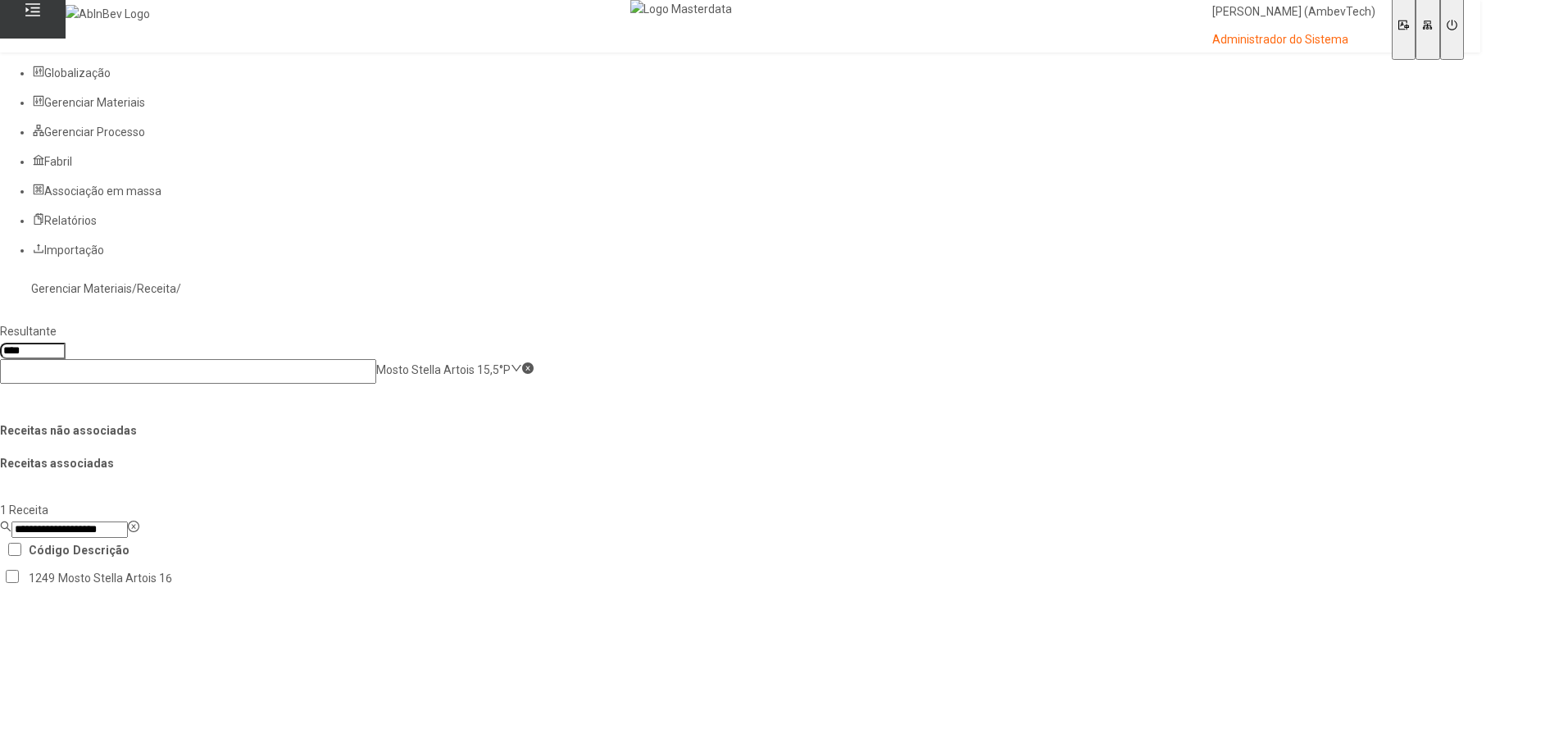 click on "**********" 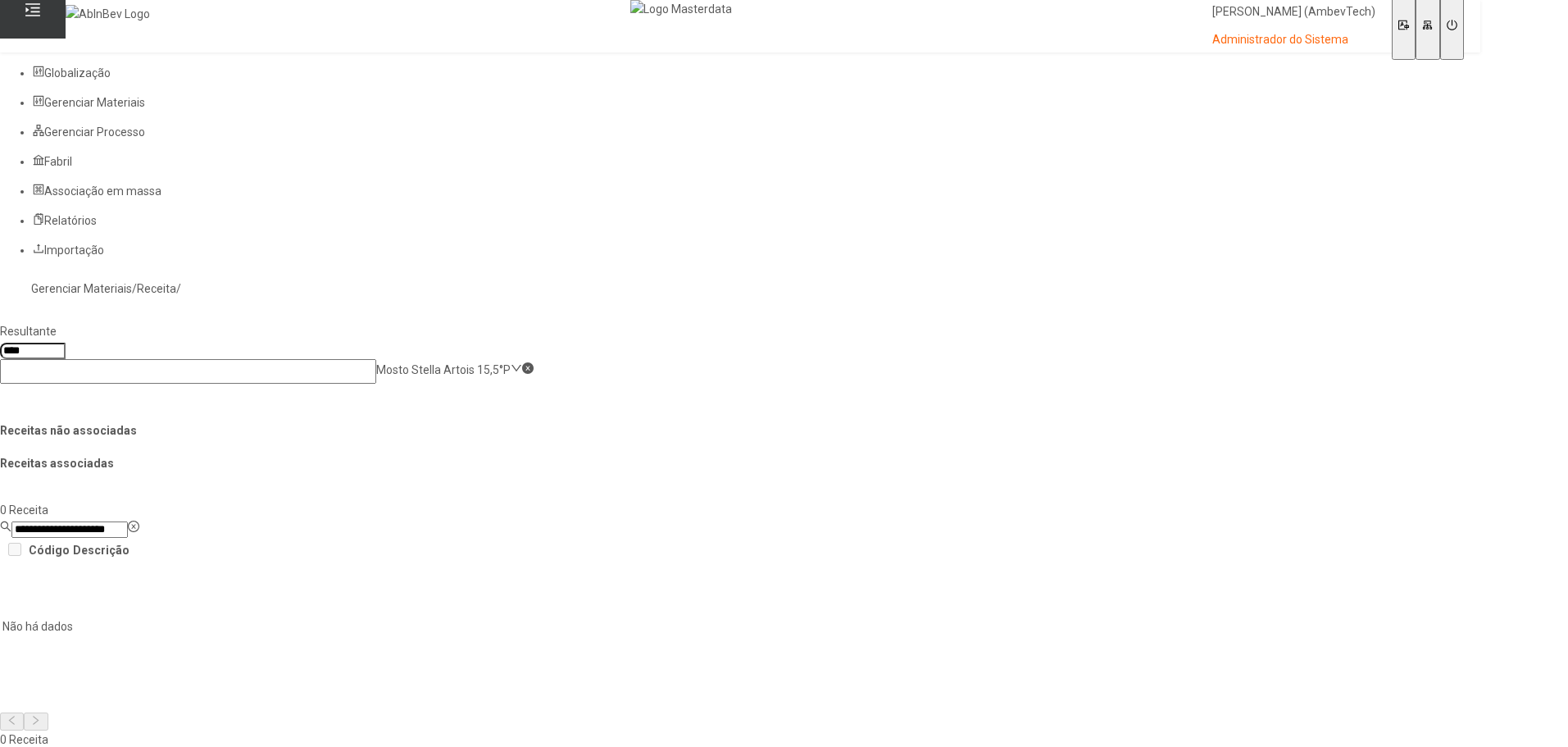 click on "Resultante **** Mosto Stella Artois 15,5°P" 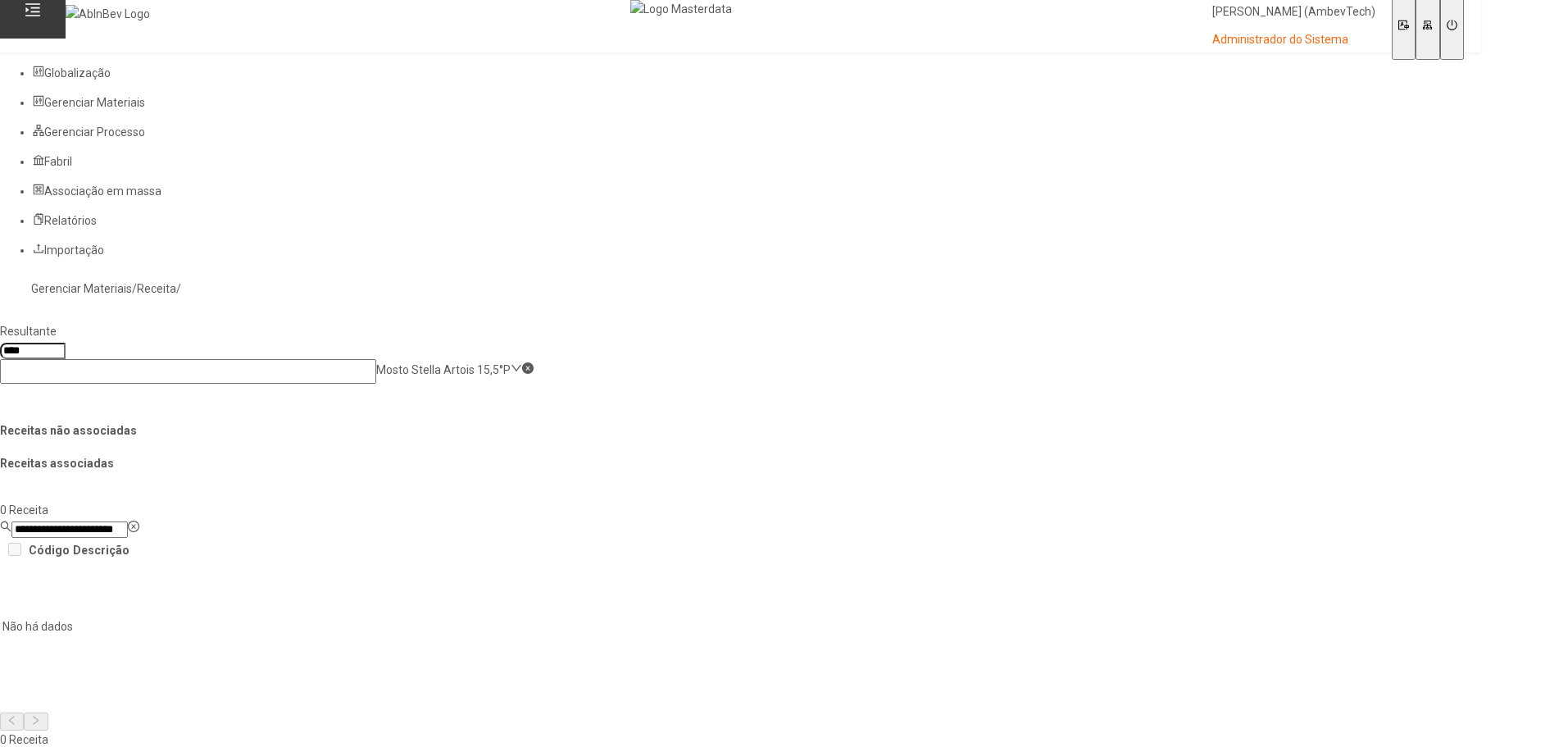 drag, startPoint x: 284, startPoint y: 303, endPoint x: 89, endPoint y: 305, distance: 195.0103 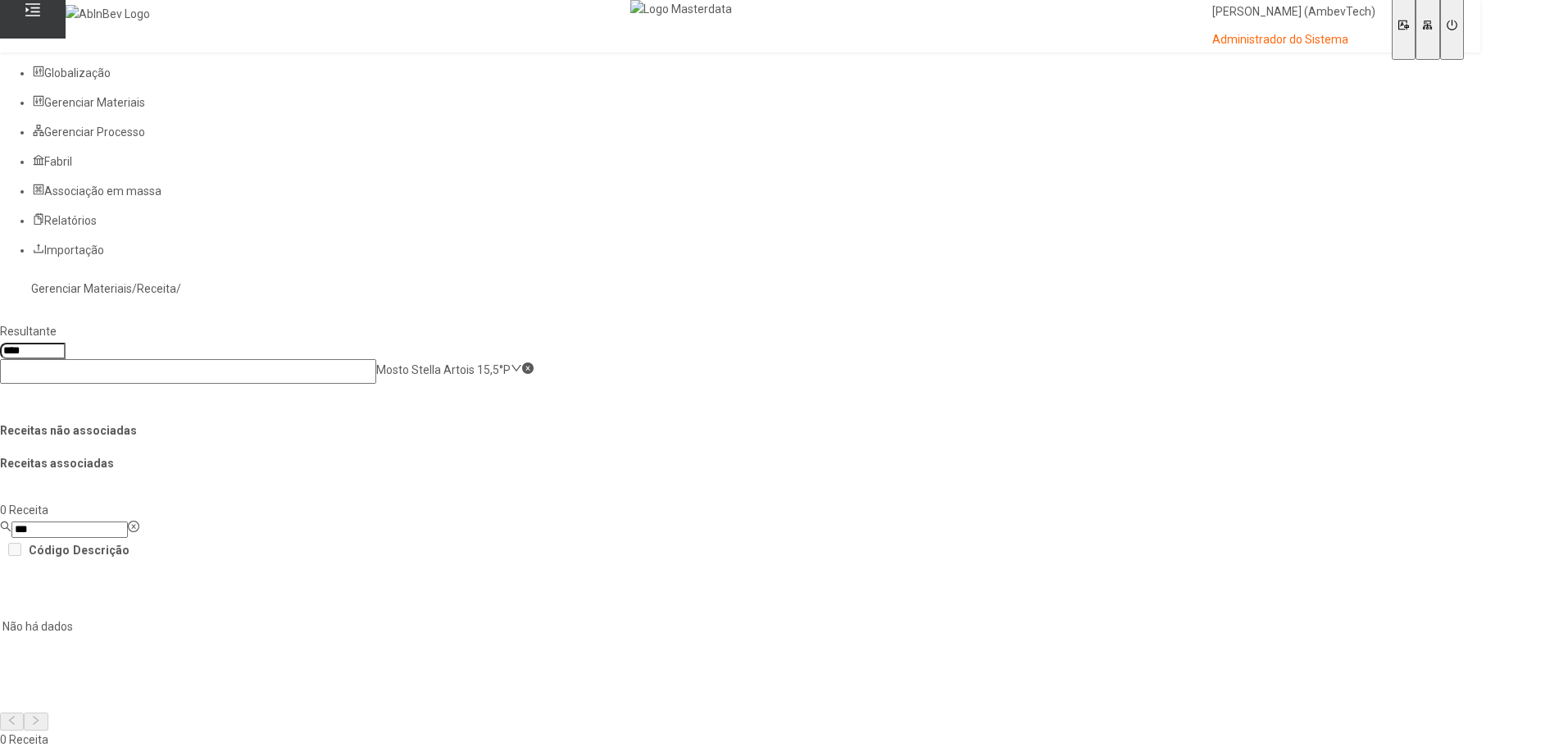 type on "***" 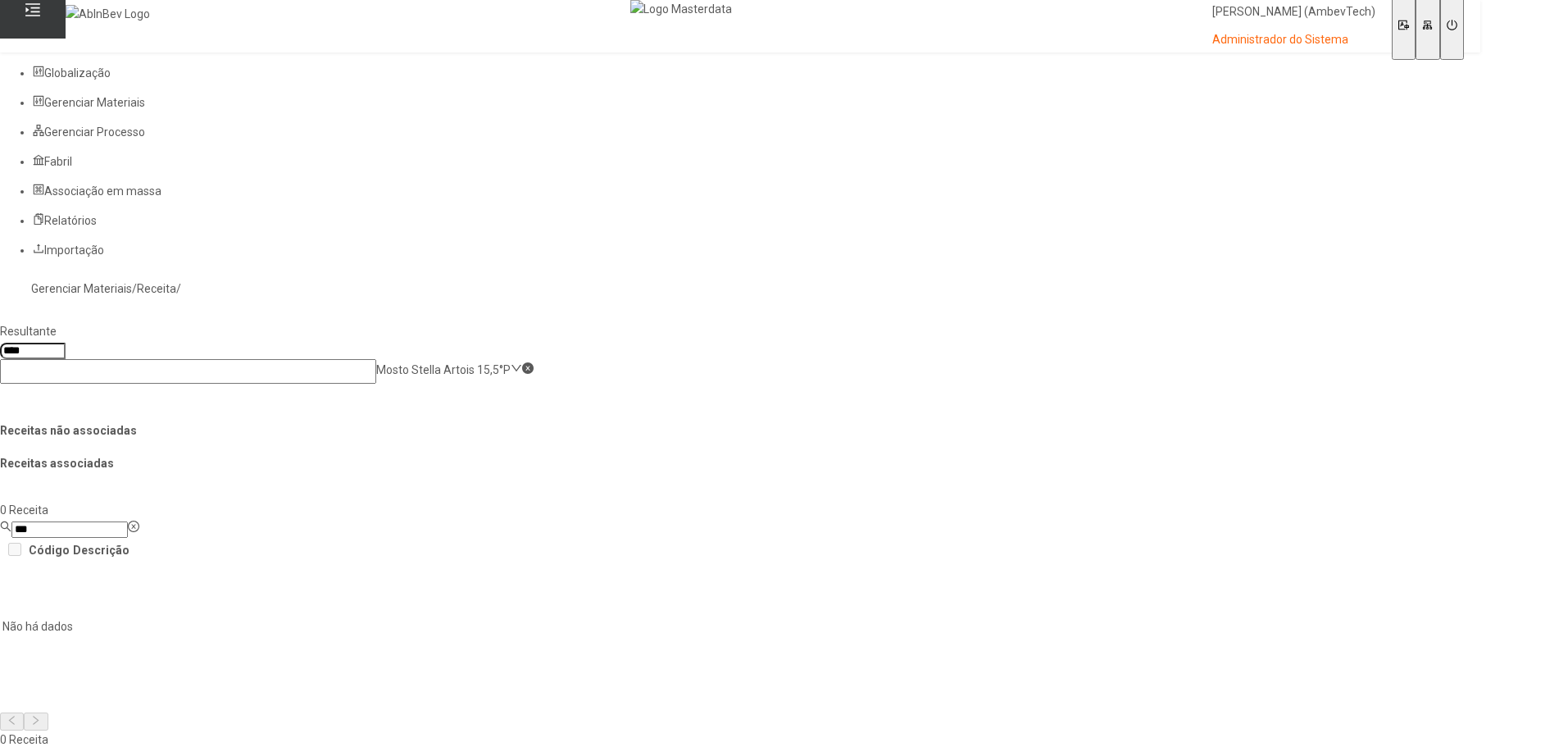 click on "Resultante **** Mosto Stella Artois 15,5°P" 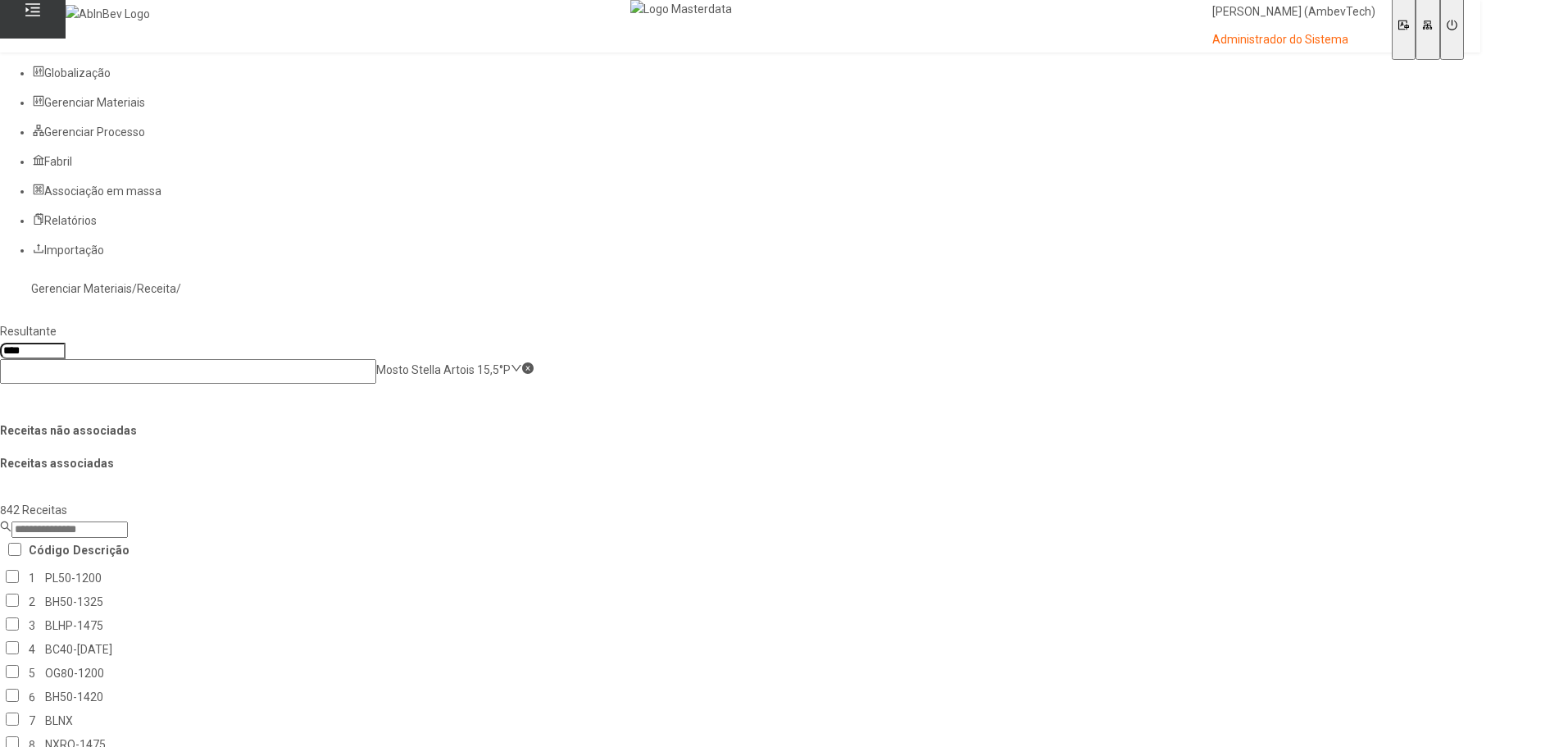click 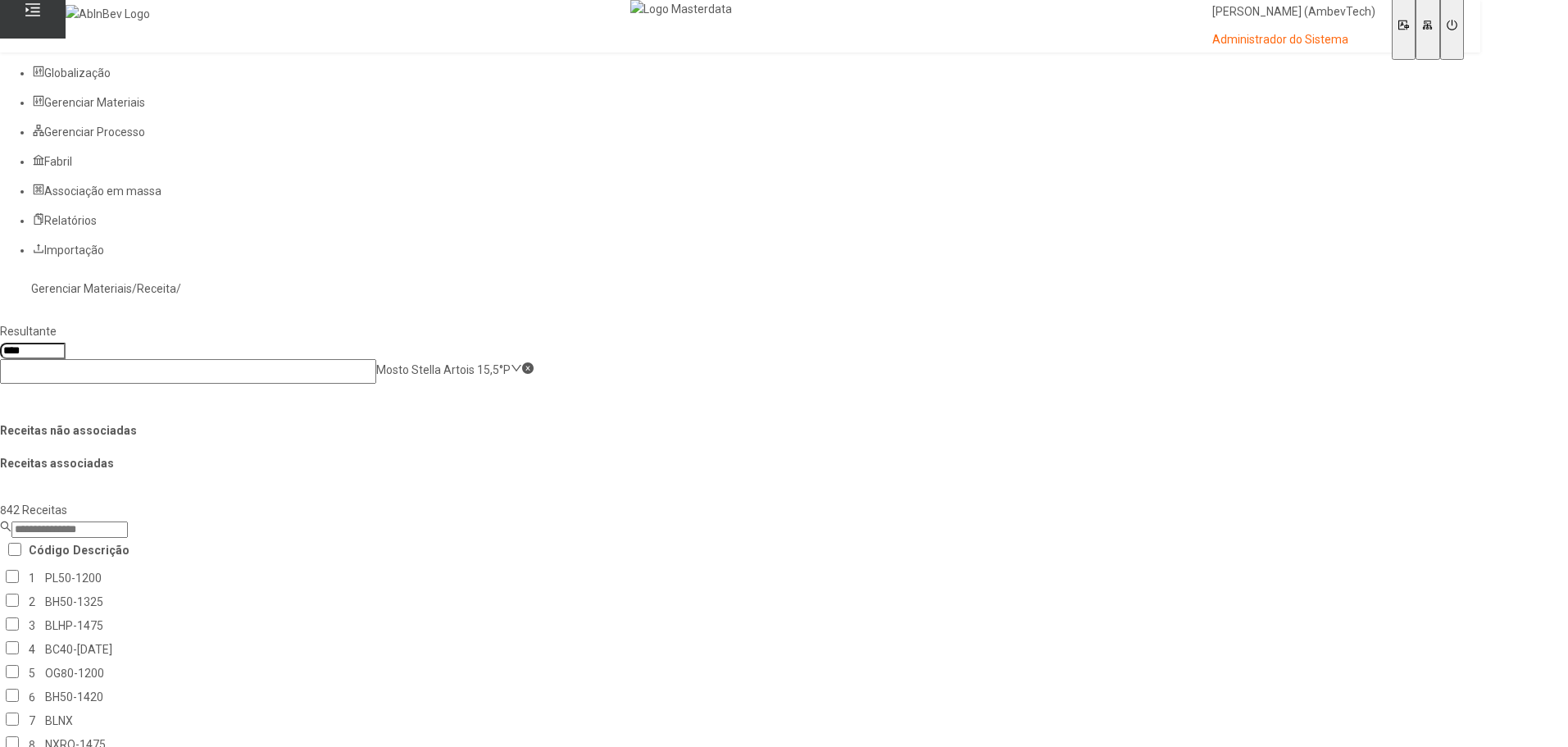 paste on "**********" 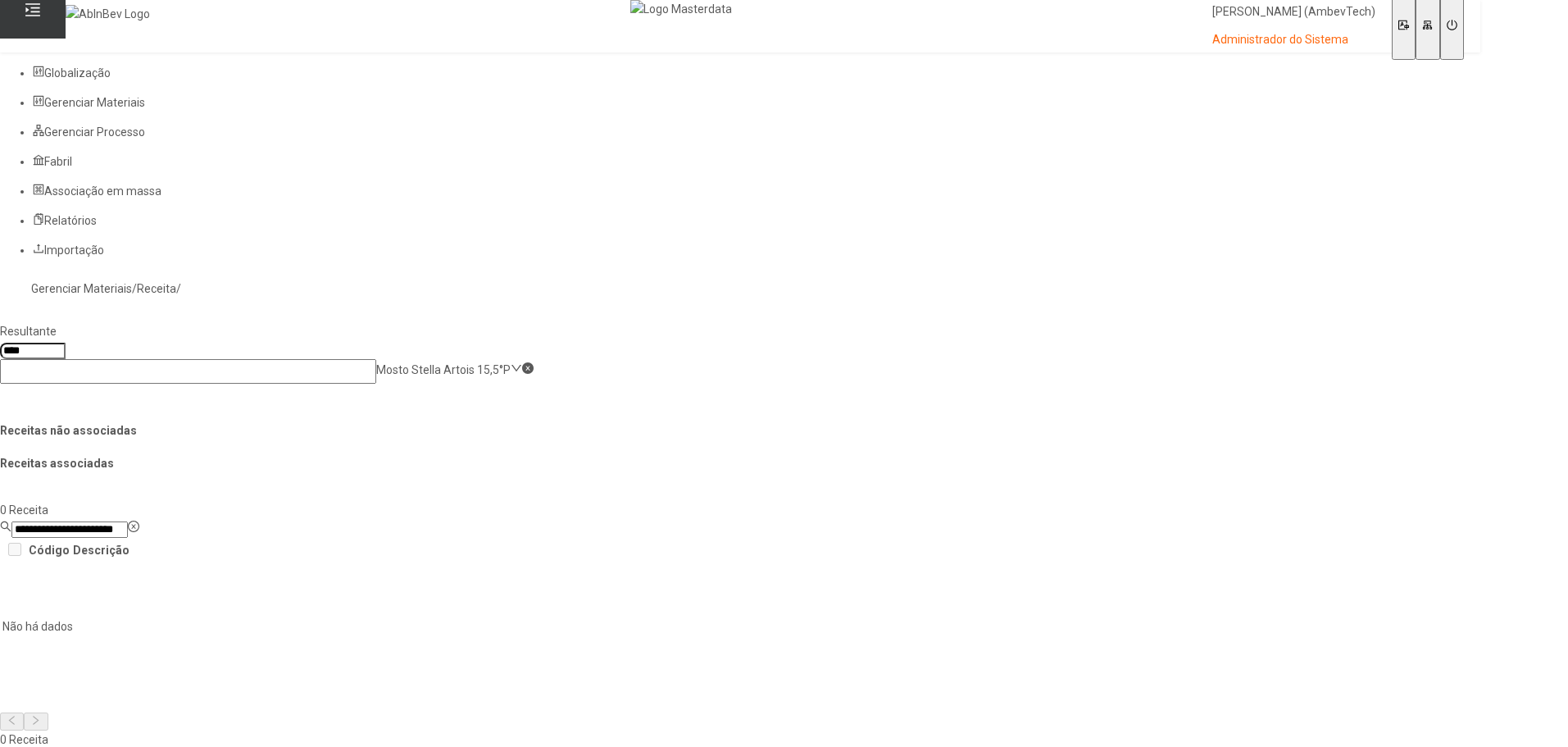 type on "**********" 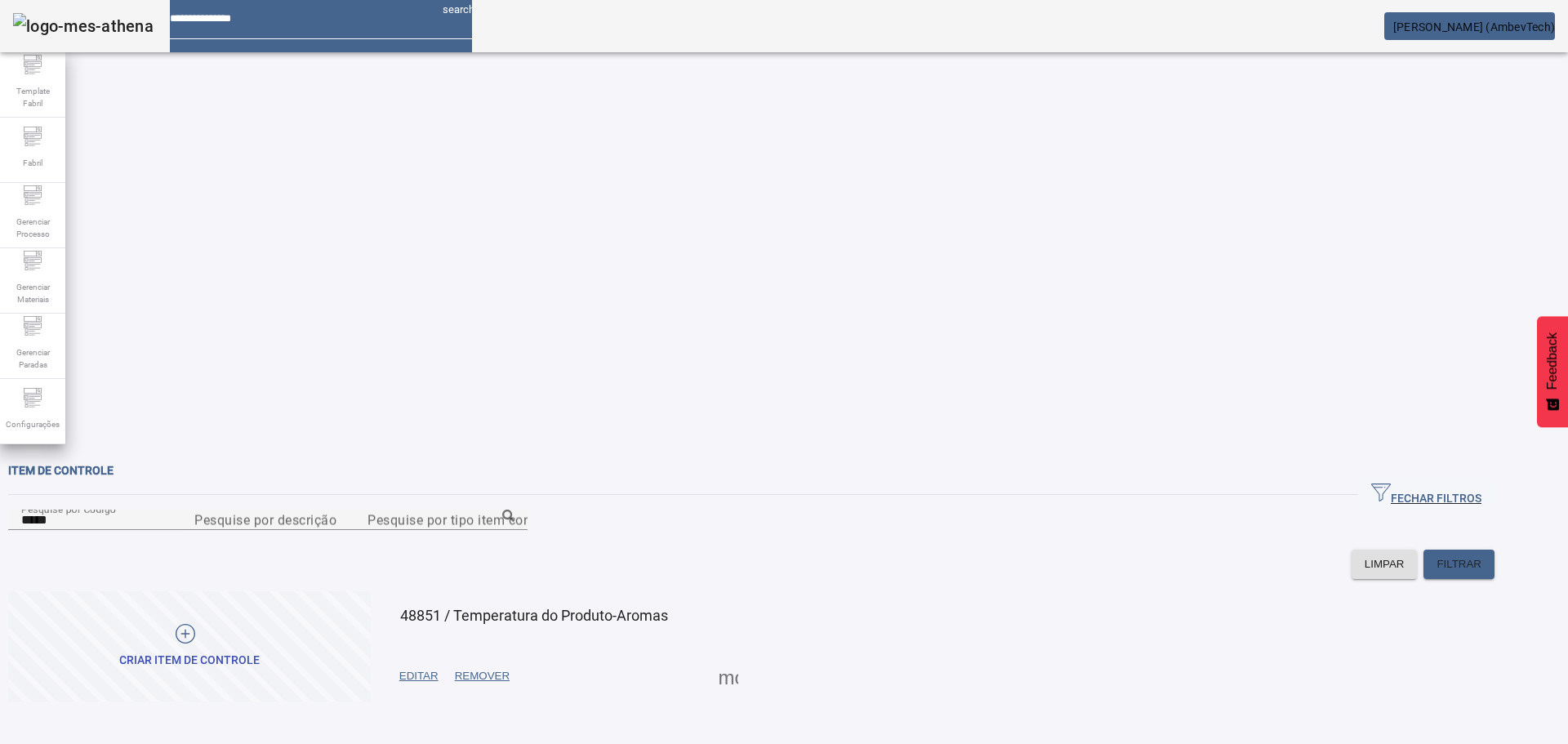 scroll, scrollTop: 0, scrollLeft: 0, axis: both 